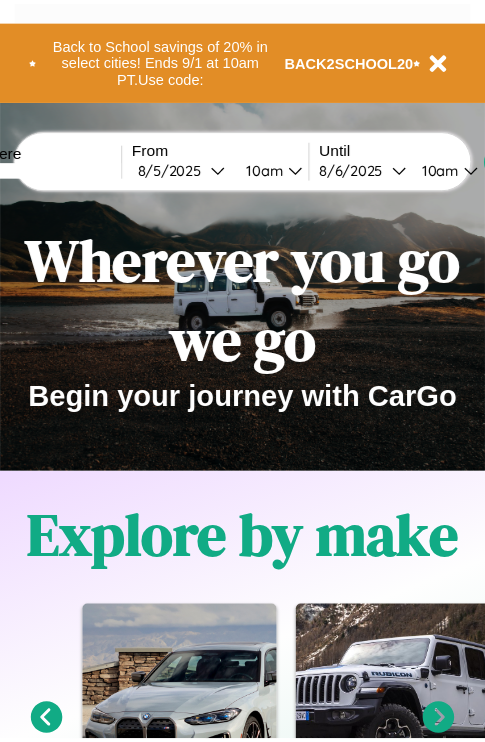 scroll, scrollTop: 0, scrollLeft: 0, axis: both 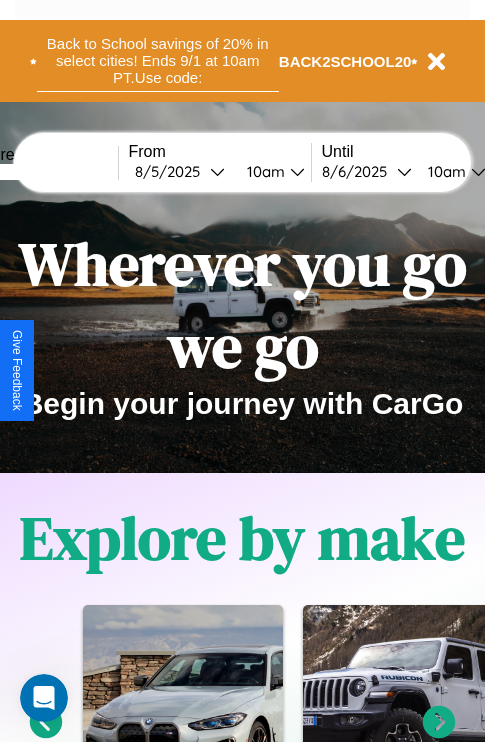 click on "Back to School savings of 20% in select cities! Ends 9/1 at 10am PT.  Use code:" at bounding box center [158, 61] 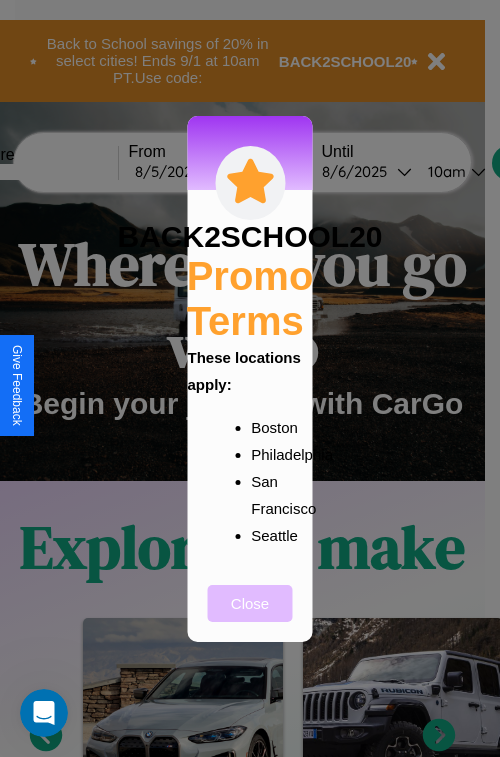 click on "Close" at bounding box center [250, 603] 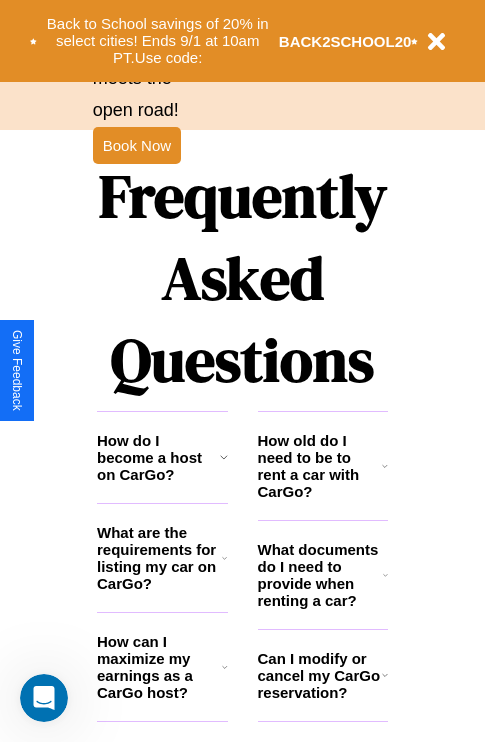 scroll, scrollTop: 2423, scrollLeft: 0, axis: vertical 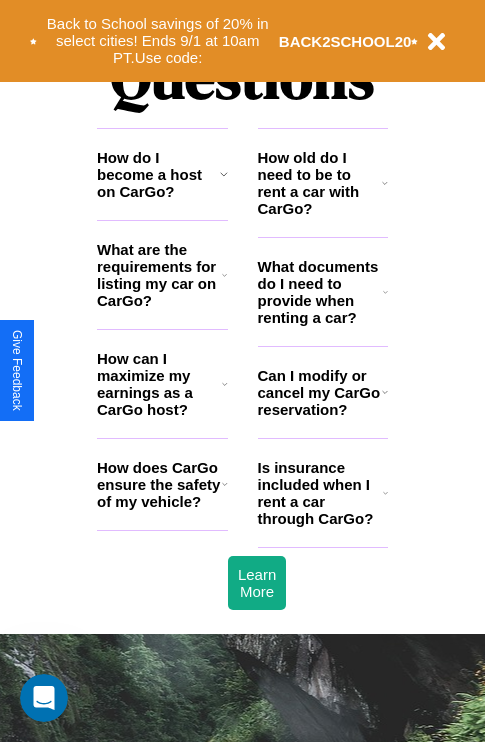 click 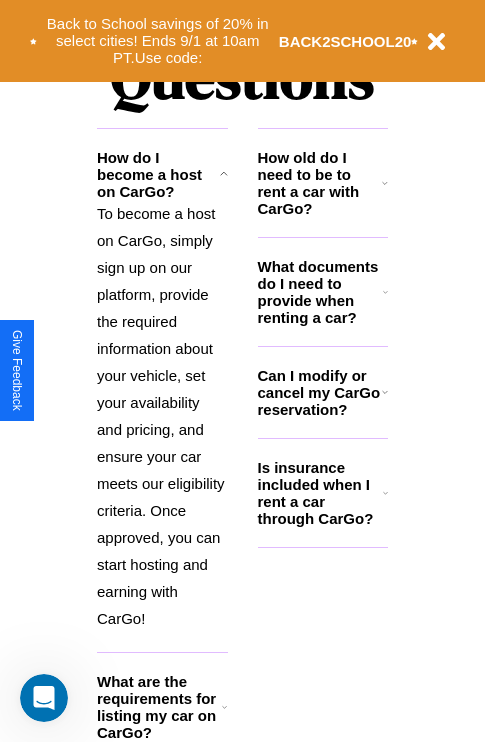 click on "Is insurance included when I rent a car through CarGo?" at bounding box center (320, 493) 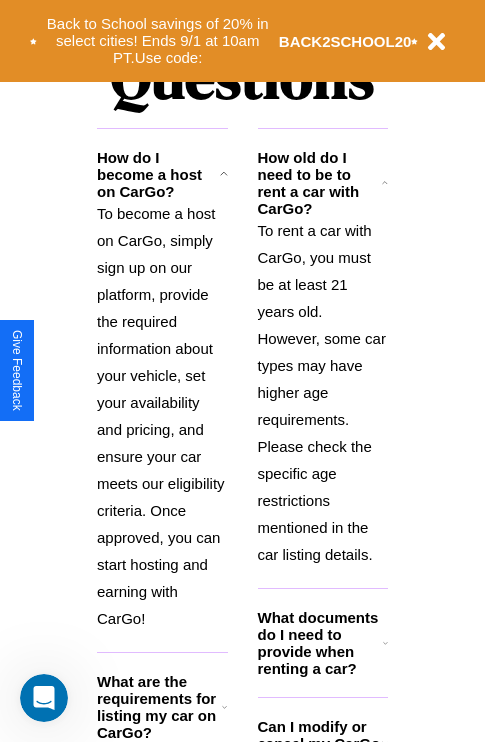 click on "What documents do I need to provide when renting a car?" at bounding box center [321, 643] 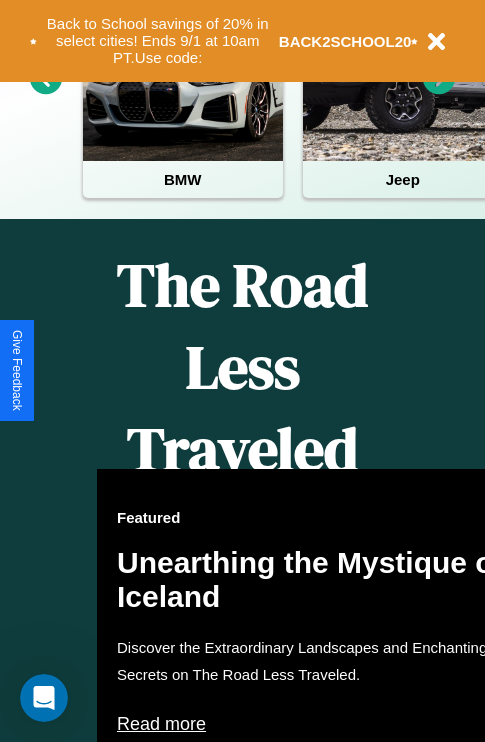 scroll, scrollTop: 0, scrollLeft: 0, axis: both 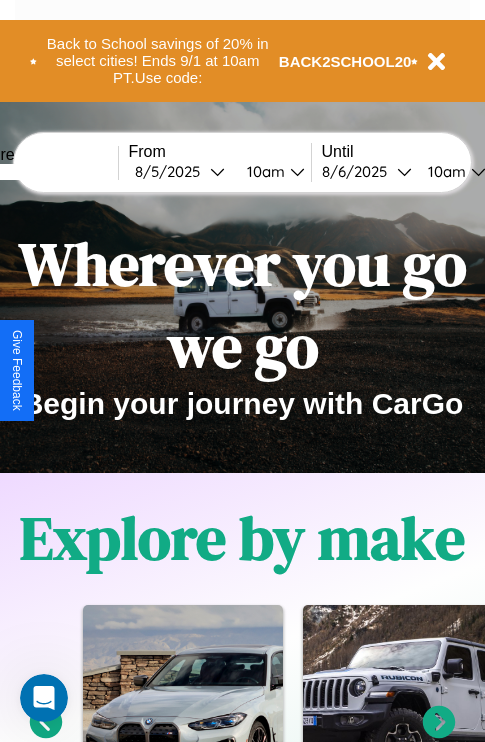 click at bounding box center (43, 172) 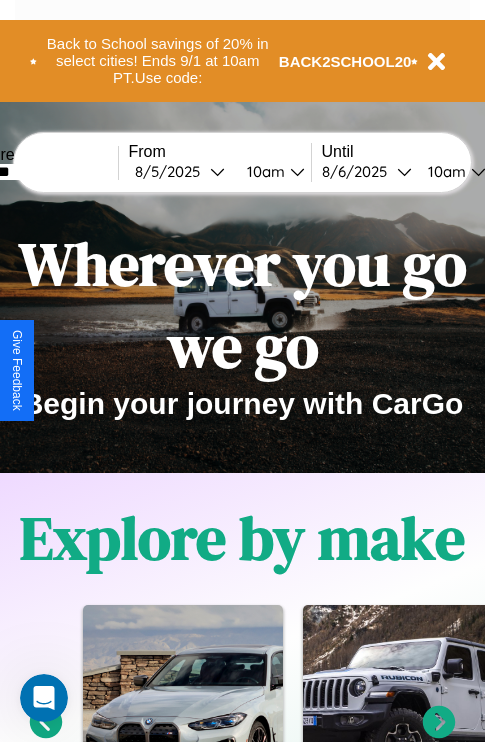 type on "*******" 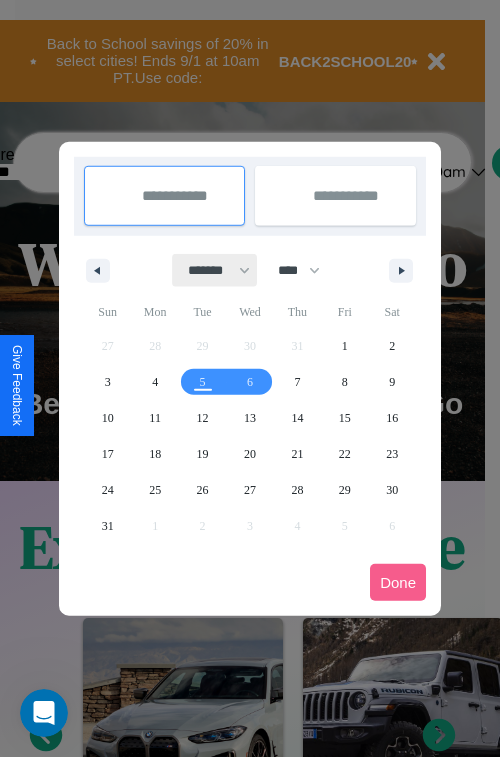 click on "******* ******** ***** ***** *** **** **** ****** ********* ******* ******** ********" at bounding box center [215, 270] 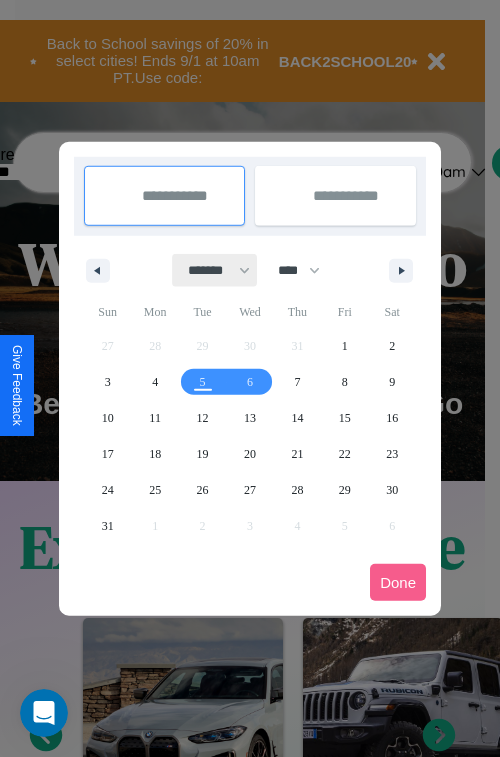 select on "*" 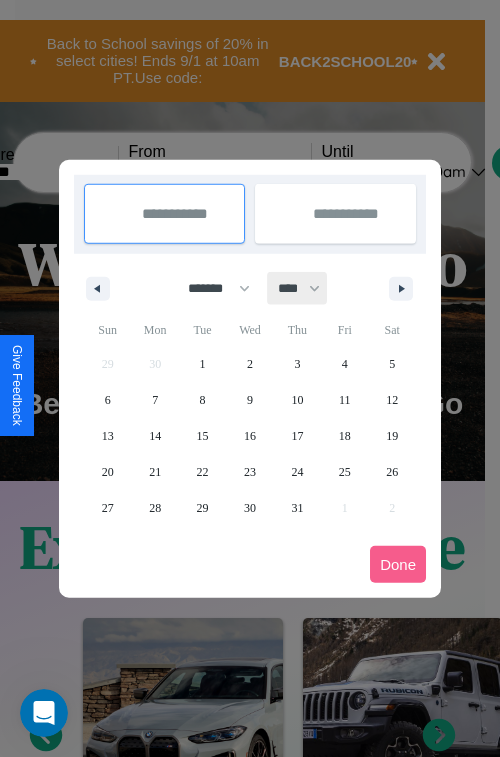 click on "**** **** **** **** **** **** **** **** **** **** **** **** **** **** **** **** **** **** **** **** **** **** **** **** **** **** **** **** **** **** **** **** **** **** **** **** **** **** **** **** **** **** **** **** **** **** **** **** **** **** **** **** **** **** **** **** **** **** **** **** **** **** **** **** **** **** **** **** **** **** **** **** **** **** **** **** **** **** **** **** **** **** **** **** **** **** **** **** **** **** **** **** **** **** **** **** **** **** **** **** **** **** **** **** **** **** **** **** **** **** **** **** **** **** **** **** **** **** **** **** ****" at bounding box center (298, 288) 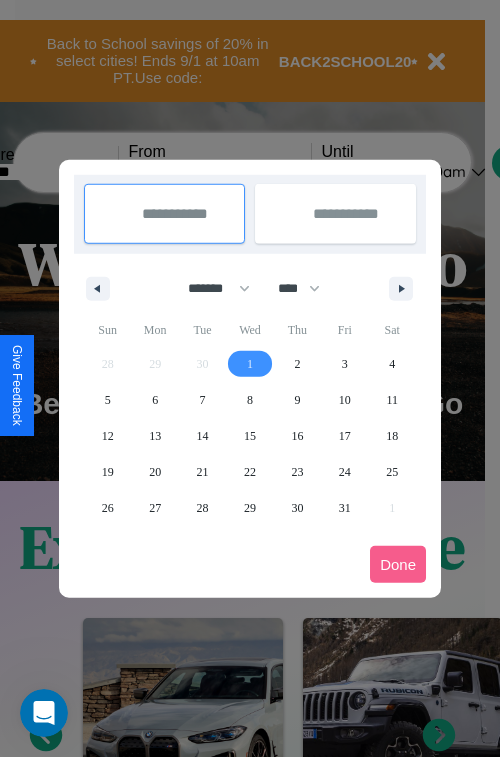 click on "1" at bounding box center [250, 364] 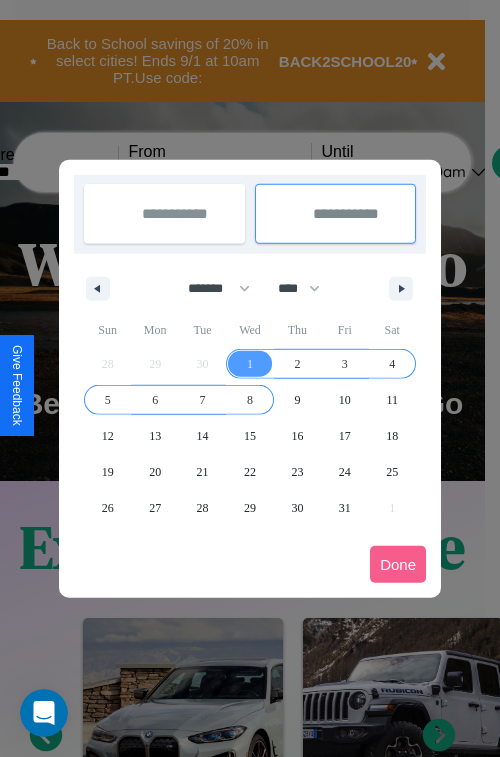 click on "8" at bounding box center [250, 400] 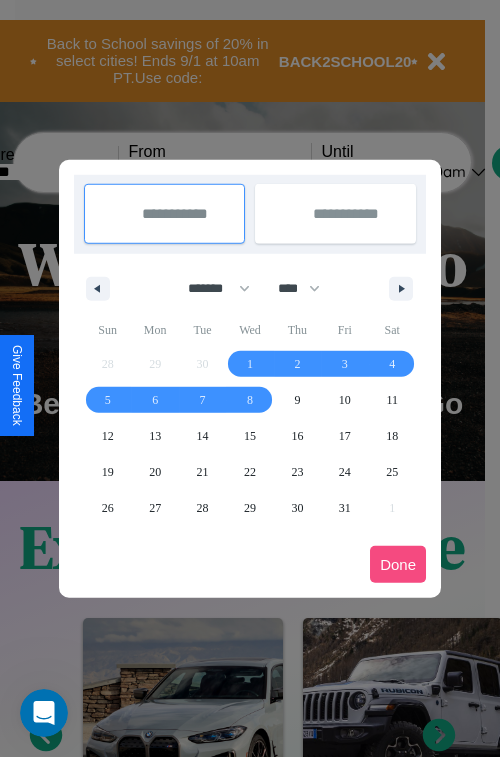 click on "Done" at bounding box center (398, 564) 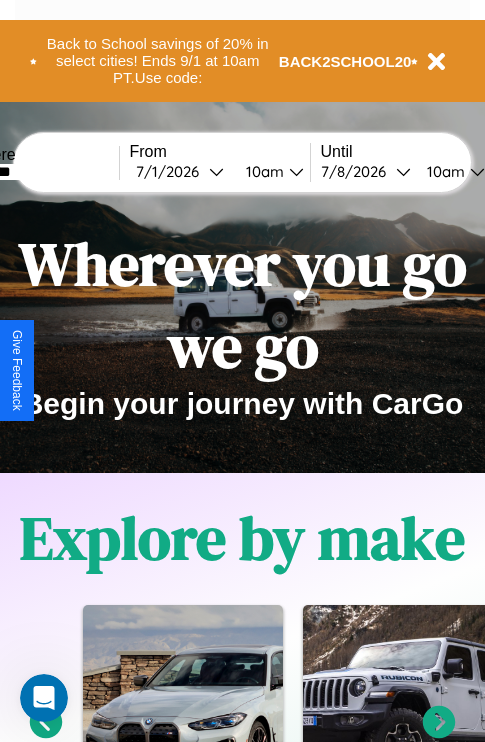 scroll, scrollTop: 0, scrollLeft: 67, axis: horizontal 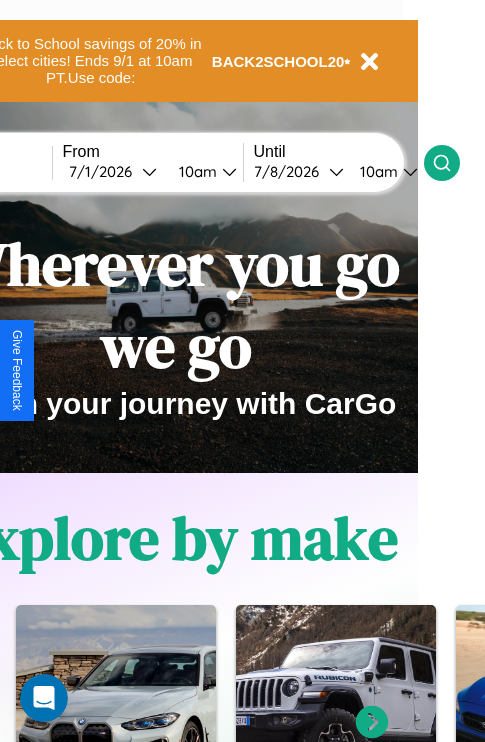 click 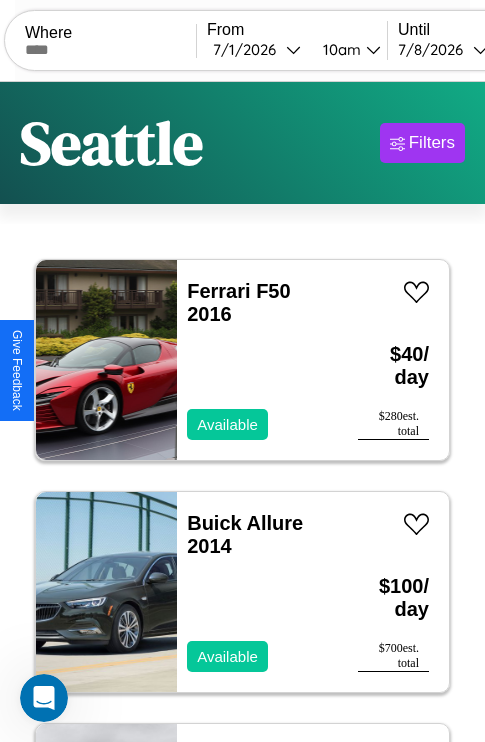 scroll, scrollTop: 66, scrollLeft: 0, axis: vertical 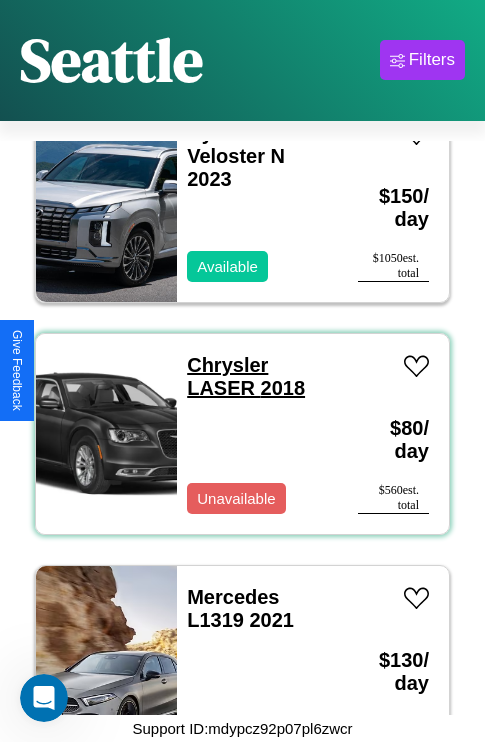 click on "Chrysler   LASER   2018" at bounding box center (246, 376) 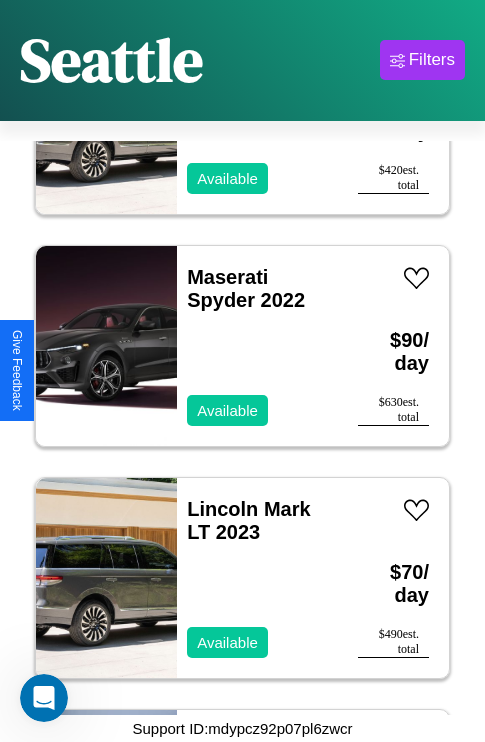 scroll, scrollTop: 9819, scrollLeft: 0, axis: vertical 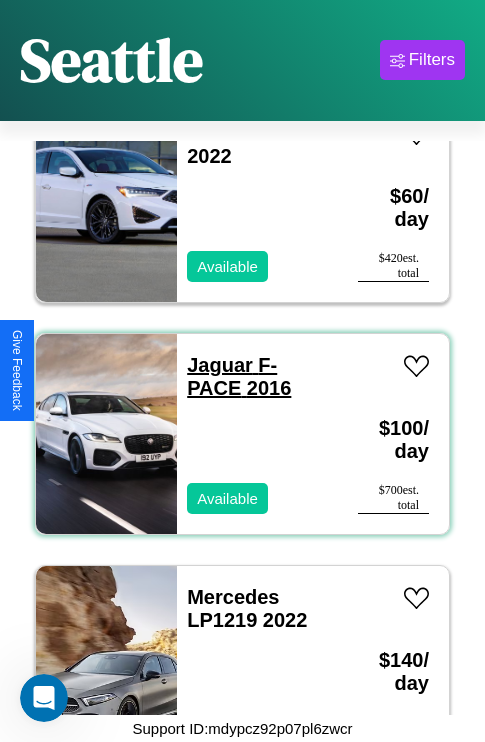 click on "Jaguar   F-PACE   2016" at bounding box center [239, 376] 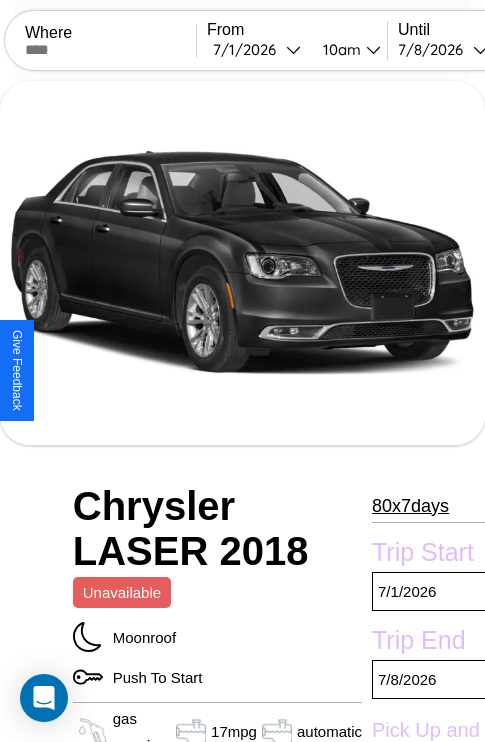 scroll, scrollTop: 158, scrollLeft: 0, axis: vertical 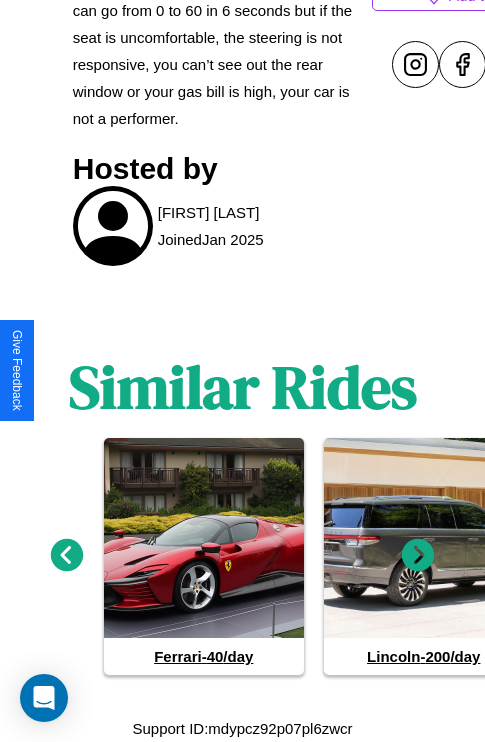 click 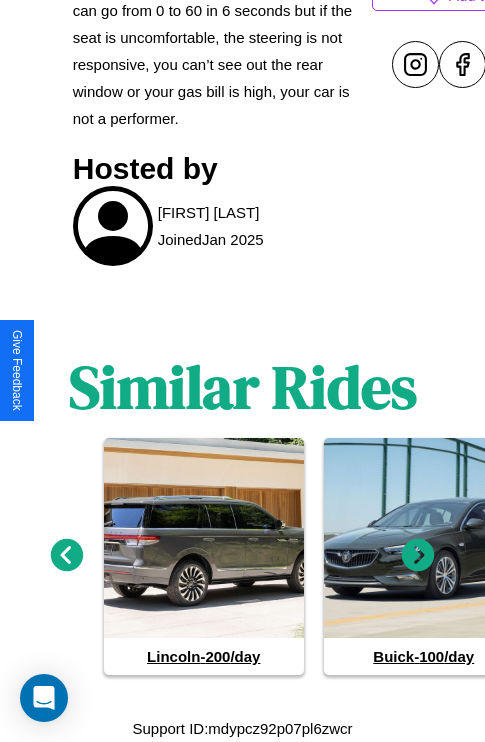 click 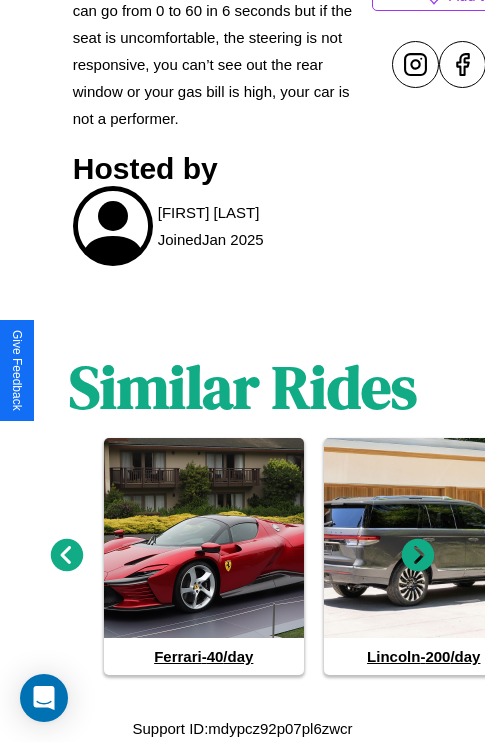 click 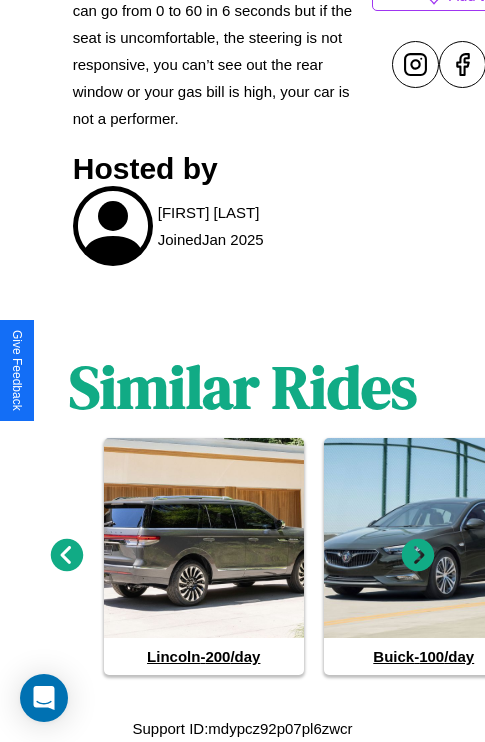 click 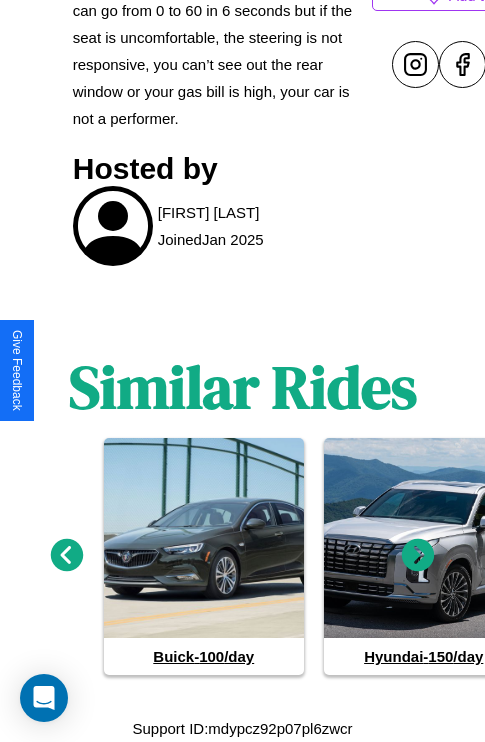 click 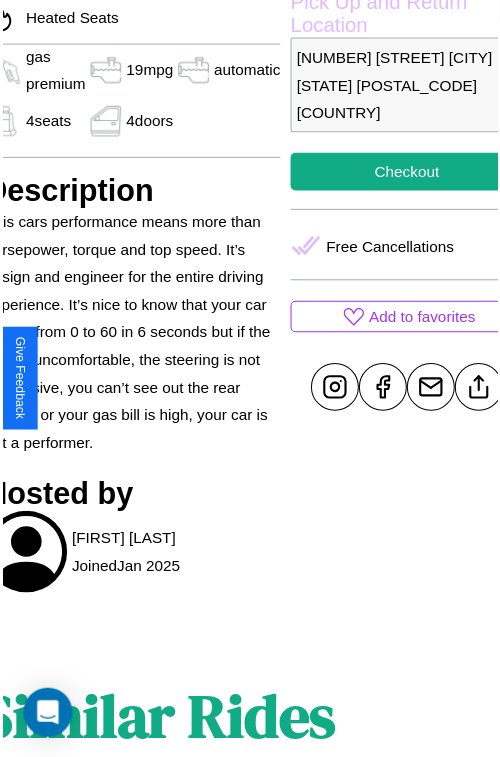 scroll, scrollTop: 668, scrollLeft: 107, axis: both 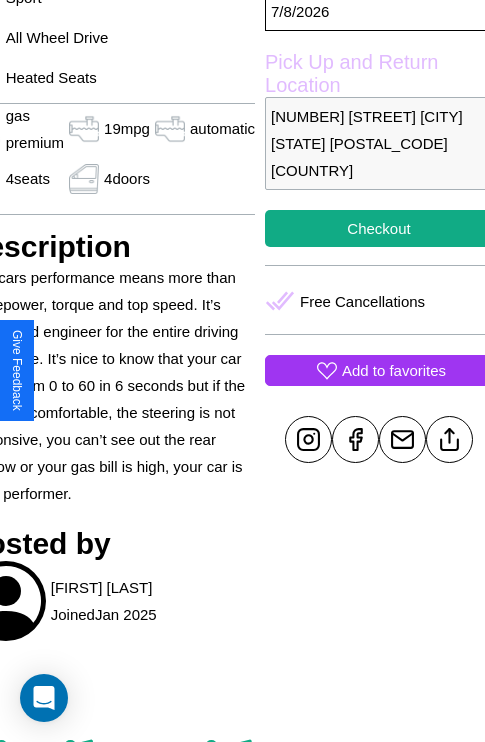 click on "Add to favorites" at bounding box center (394, 370) 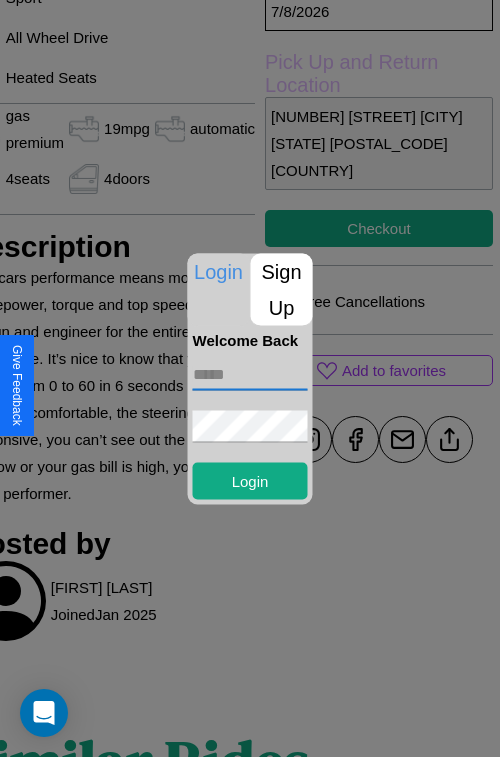 click at bounding box center (250, 374) 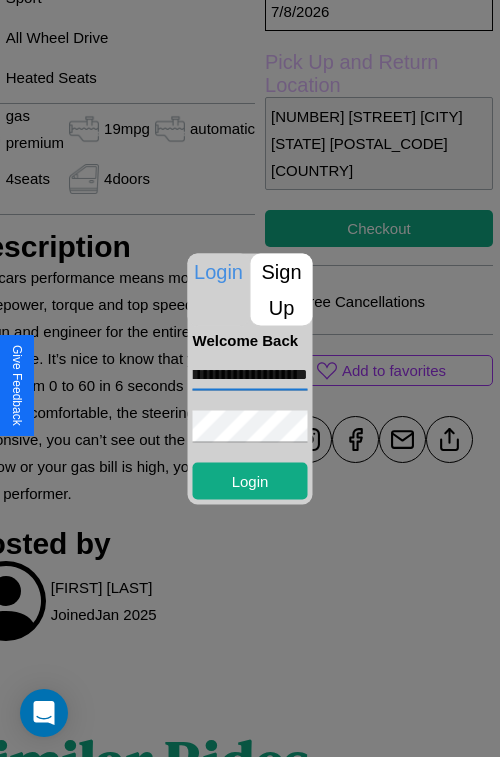 scroll, scrollTop: 0, scrollLeft: 72, axis: horizontal 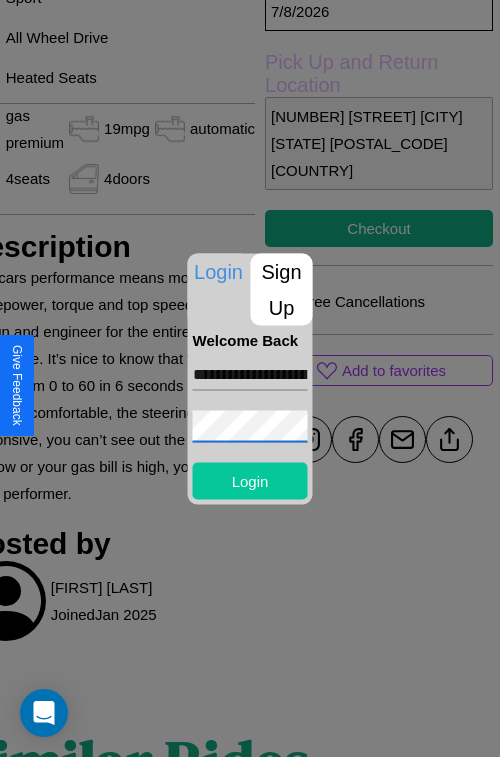 click on "Login" at bounding box center [250, 480] 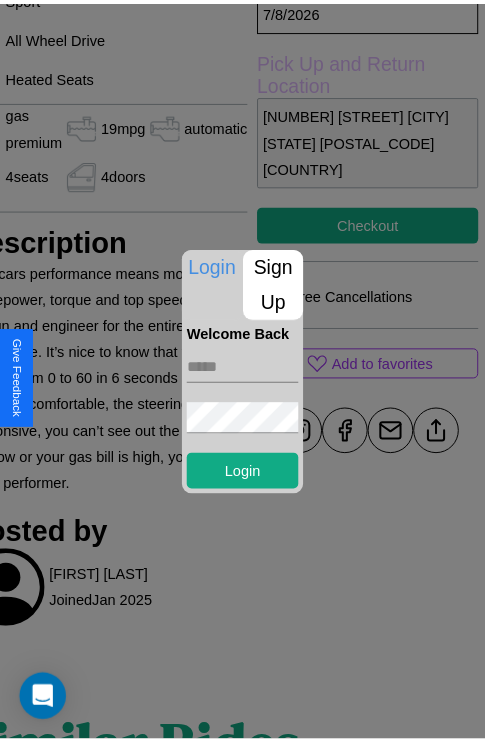 scroll, scrollTop: 518, scrollLeft: 107, axis: both 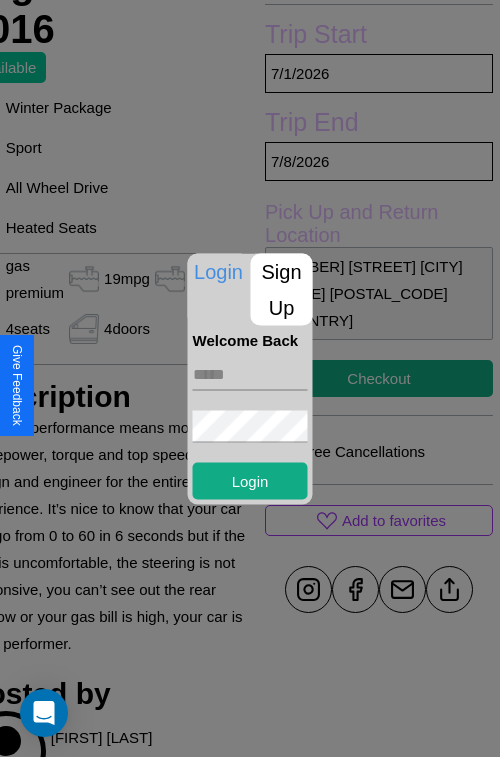 click at bounding box center [250, 378] 